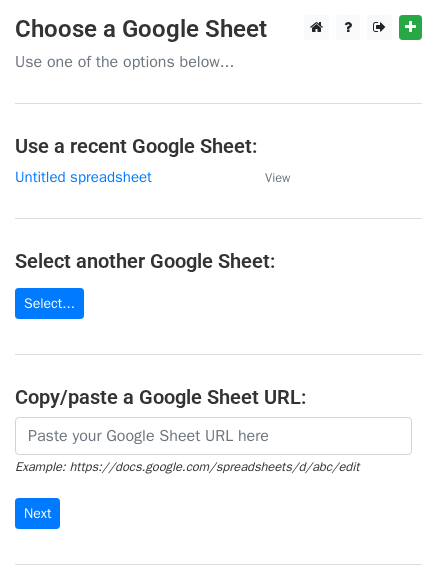 scroll, scrollTop: 0, scrollLeft: 0, axis: both 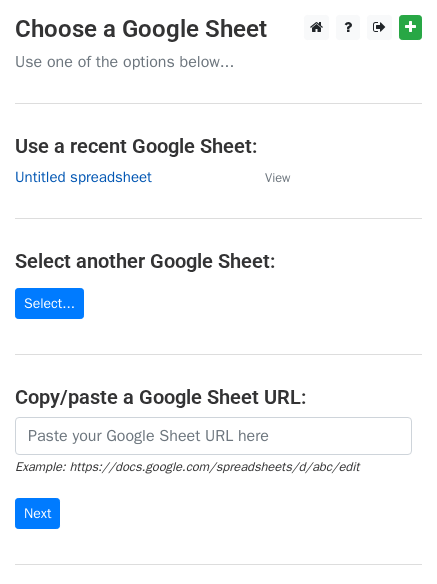 click on "Untitled spreadsheet" at bounding box center (83, 177) 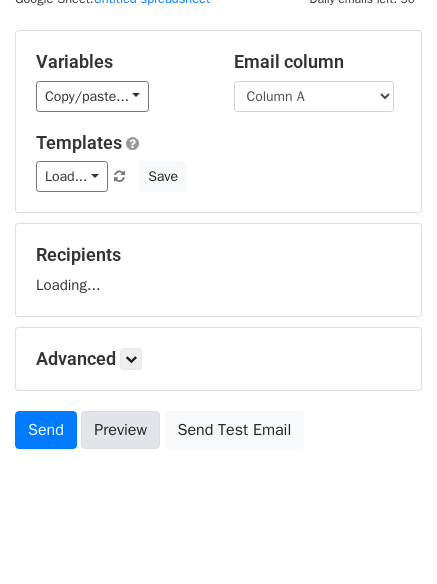 scroll, scrollTop: 113, scrollLeft: 0, axis: vertical 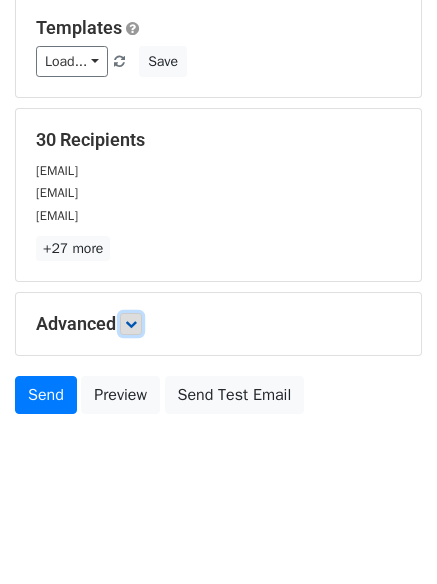 click at bounding box center (131, 324) 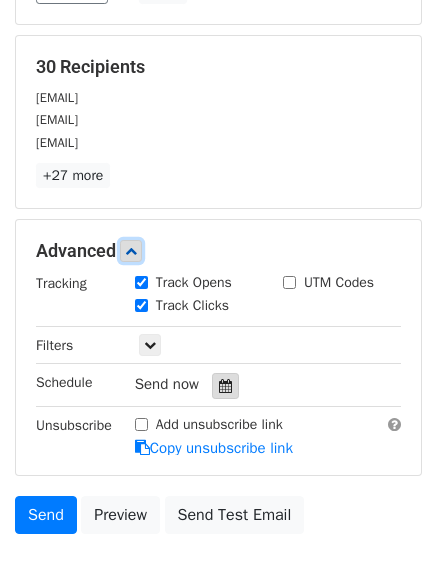 scroll, scrollTop: 358, scrollLeft: 0, axis: vertical 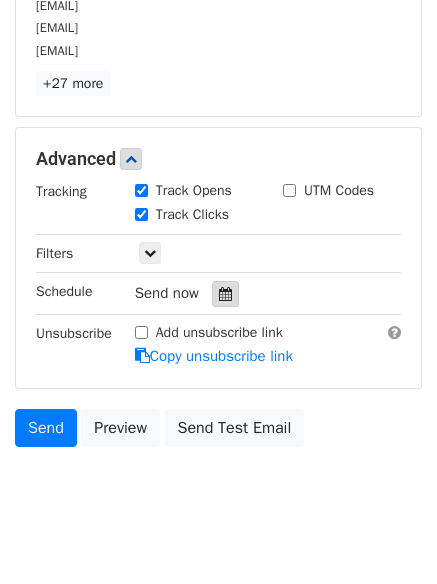 click at bounding box center (225, 294) 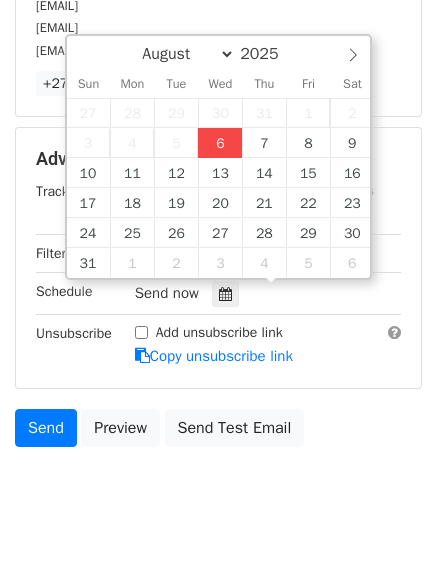type on "2025-08-06 12:30" 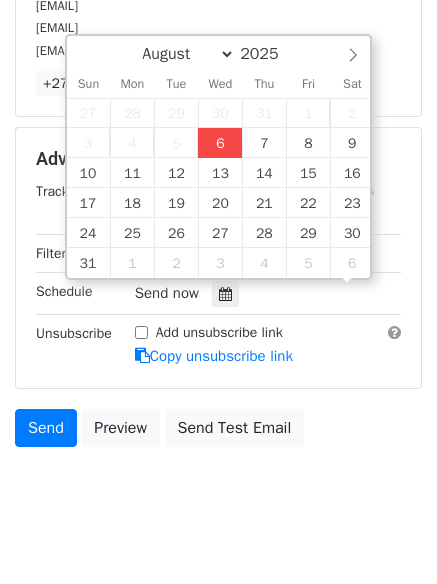 scroll, scrollTop: 1, scrollLeft: 0, axis: vertical 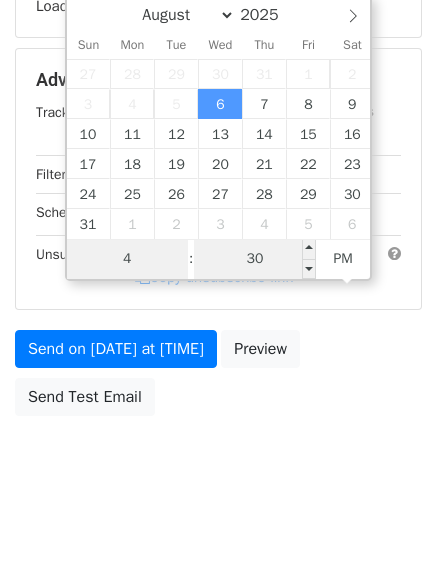 type on "4" 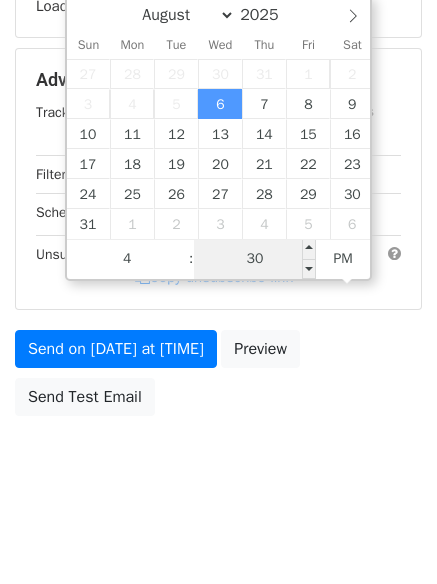 type on "2025-08-06 16:30" 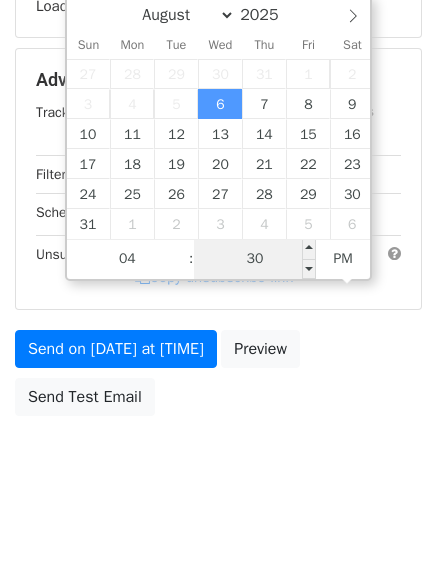 click on "30" at bounding box center [255, 259] 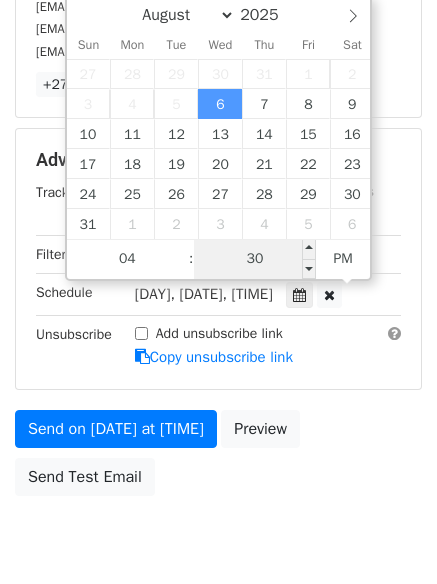 type on "1" 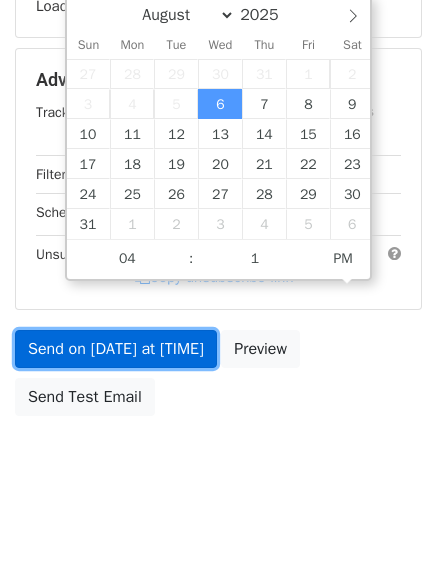 type on "2025-08-06 16:01" 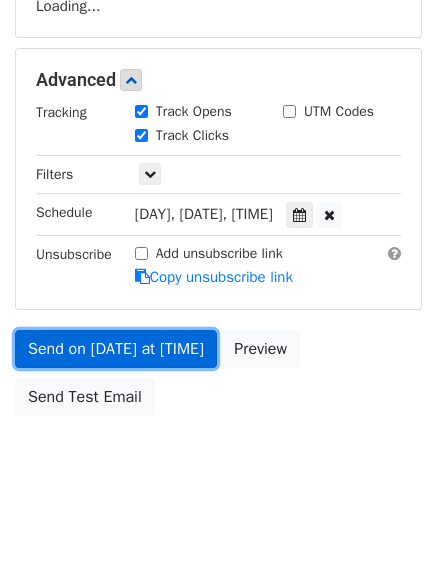 click on "Send on Aug 6 at 4:30pm" at bounding box center [116, 349] 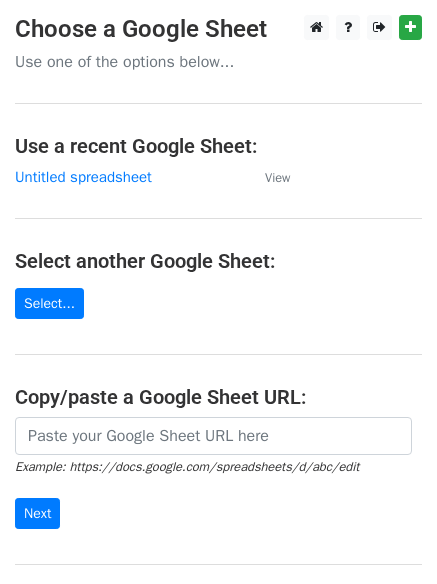 scroll, scrollTop: 0, scrollLeft: 0, axis: both 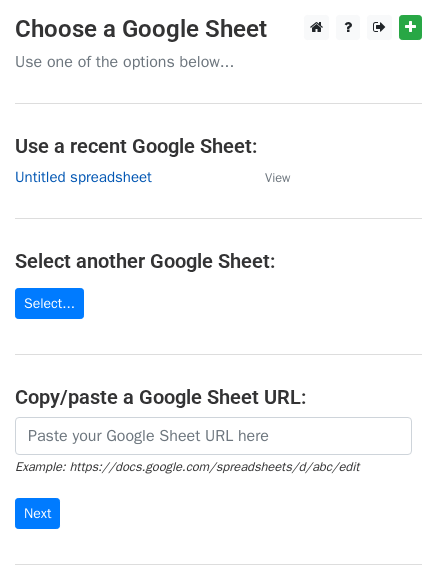 click on "Untitled spreadsheet" at bounding box center (83, 177) 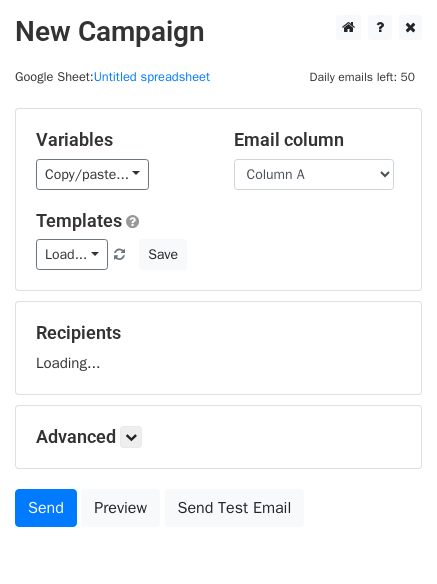 scroll, scrollTop: 0, scrollLeft: 0, axis: both 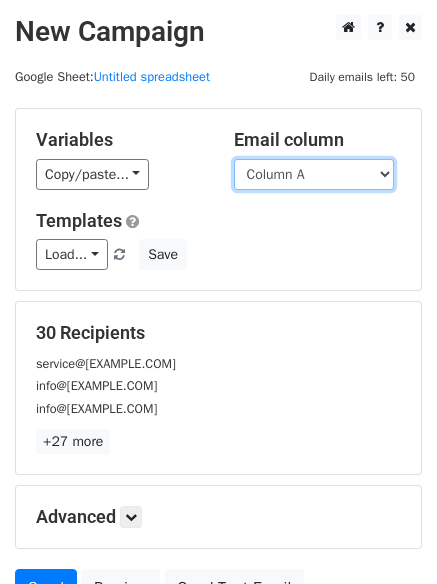 click on "Column A
Column B" at bounding box center [314, 174] 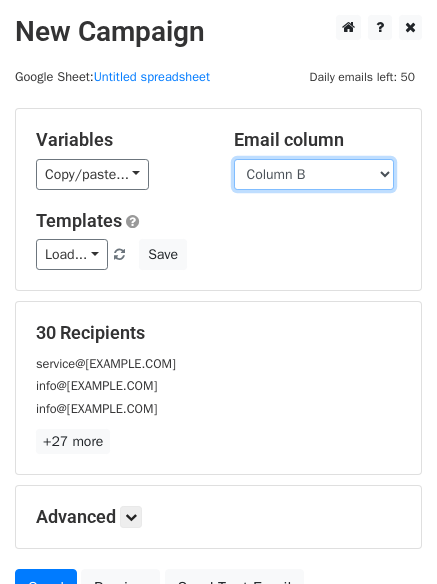 click on "Column A
Column B" at bounding box center (314, 174) 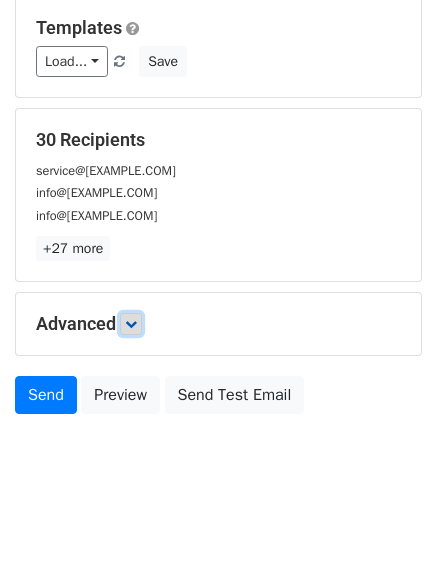click at bounding box center (131, 324) 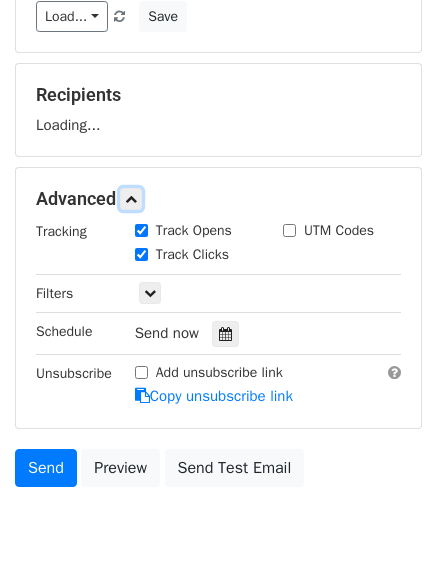 scroll, scrollTop: 289, scrollLeft: 0, axis: vertical 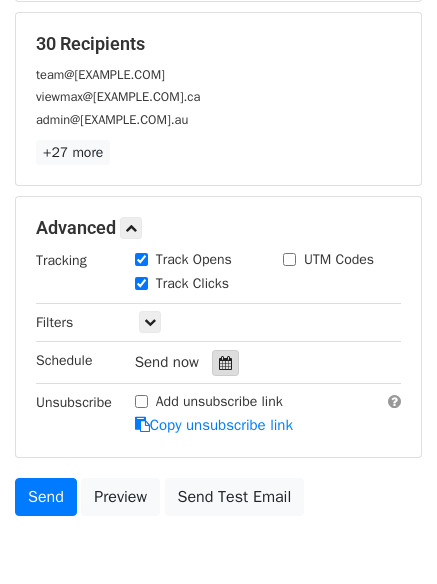 click at bounding box center (225, 363) 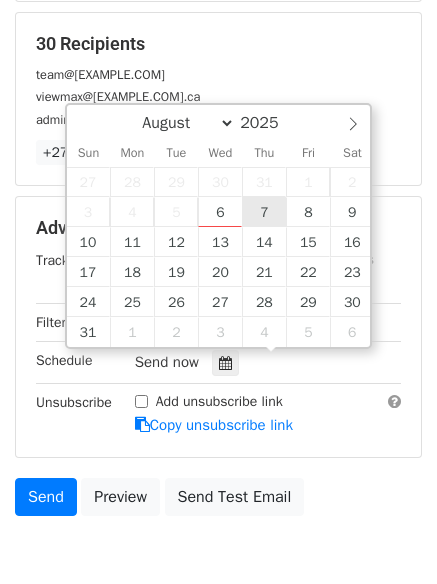 type on "2025-08-07 12:00" 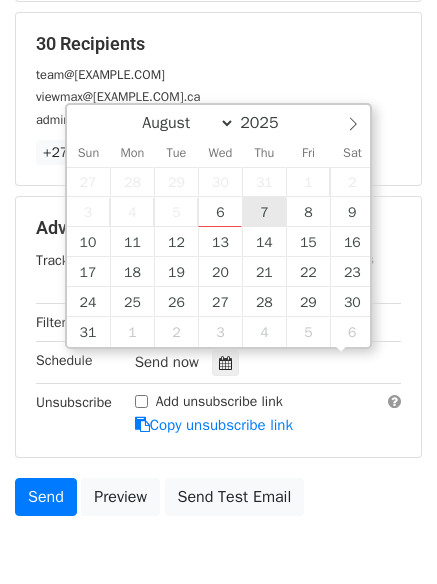 scroll, scrollTop: 1, scrollLeft: 0, axis: vertical 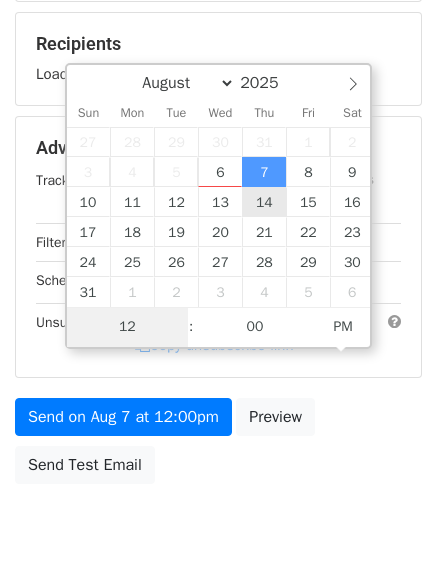type on "5" 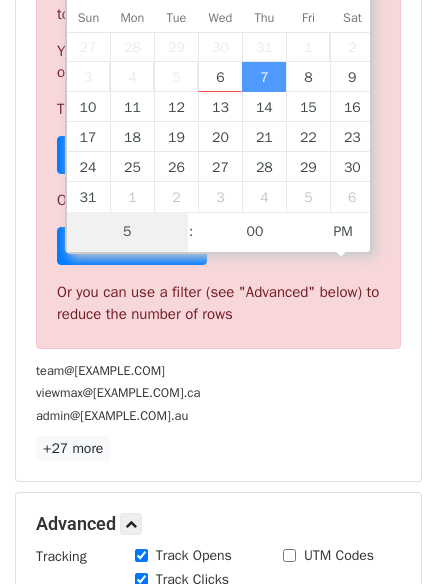 scroll, scrollTop: 828, scrollLeft: 0, axis: vertical 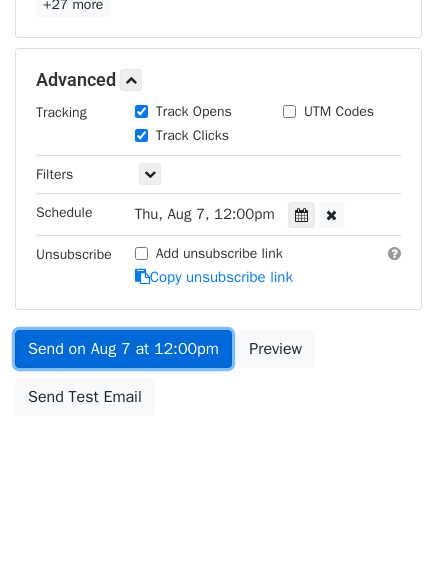 type on "2025-08-07 17:00" 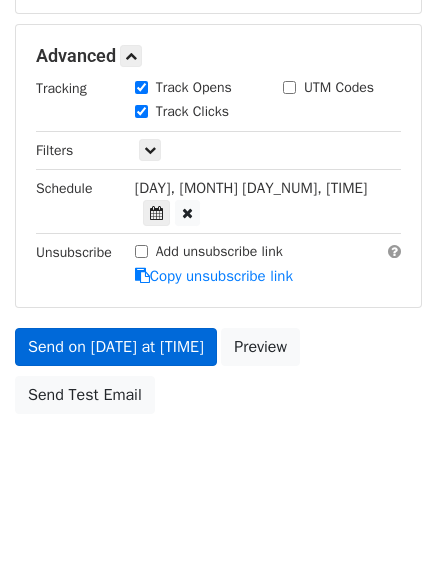 scroll, scrollTop: 357, scrollLeft: 0, axis: vertical 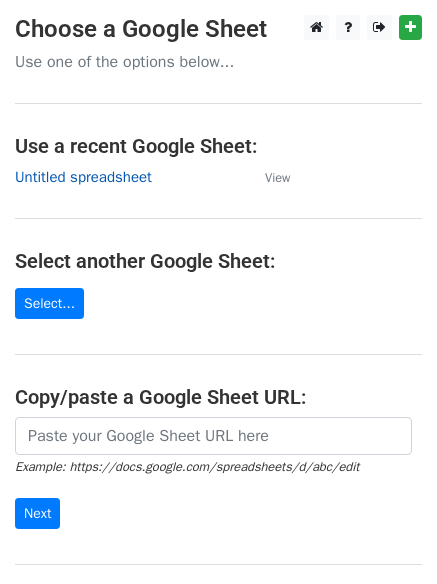 click on "Untitled spreadsheet" at bounding box center (83, 177) 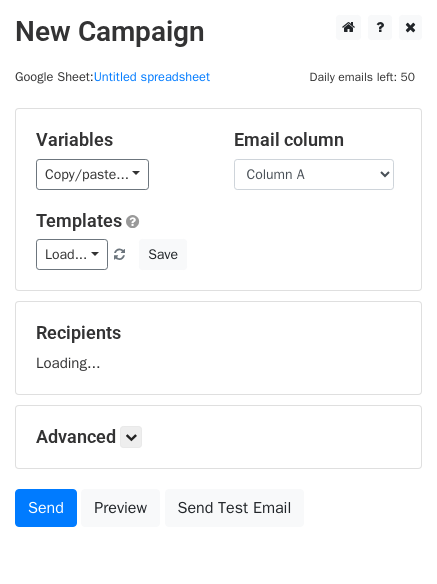 scroll, scrollTop: 0, scrollLeft: 0, axis: both 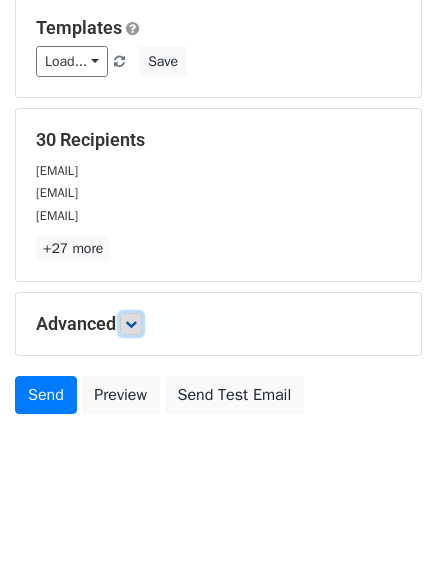 click at bounding box center (131, 324) 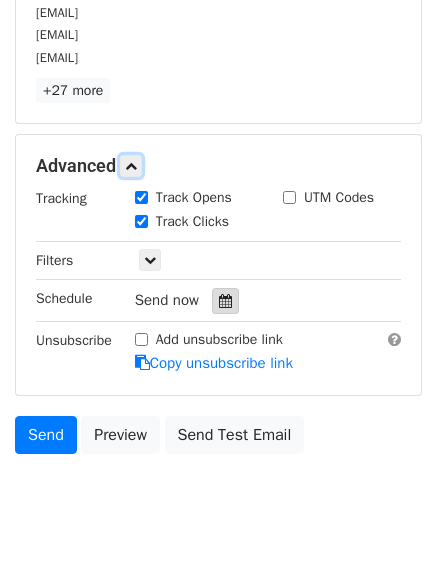 scroll, scrollTop: 365, scrollLeft: 0, axis: vertical 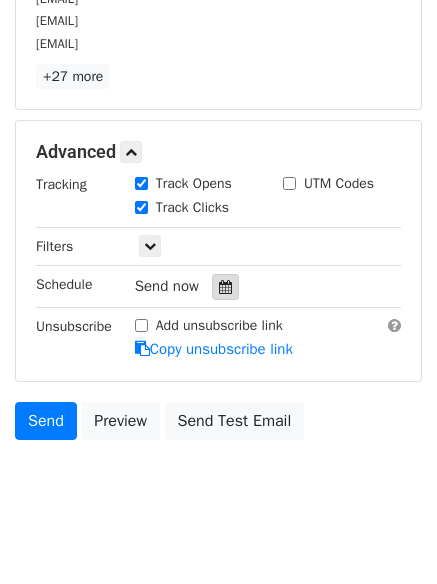 click at bounding box center [225, 287] 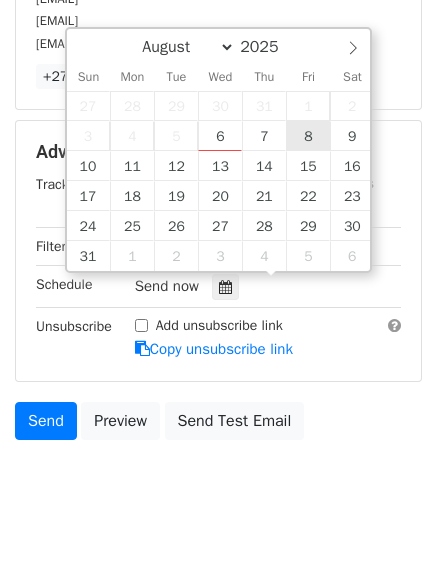 type on "2025-08-08 12:00" 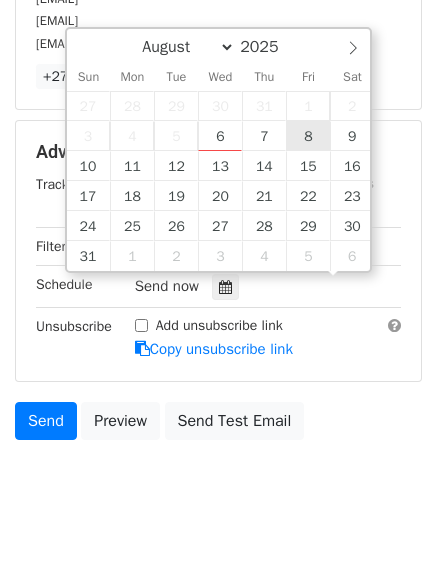 scroll, scrollTop: 1, scrollLeft: 0, axis: vertical 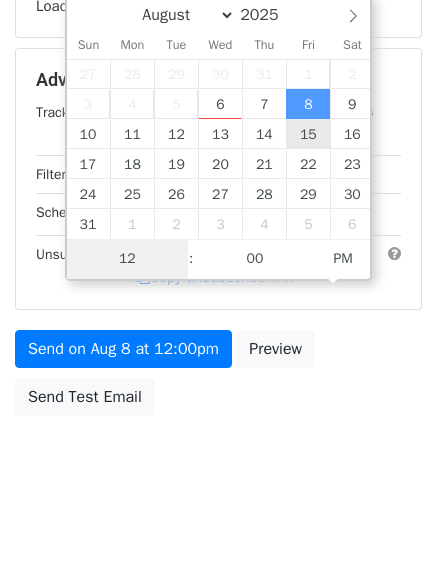type on "6" 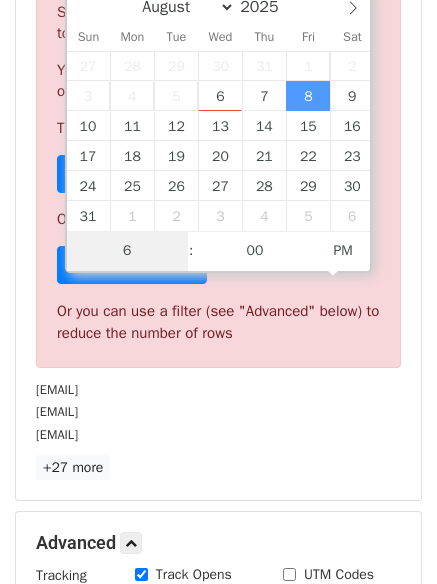 scroll, scrollTop: 828, scrollLeft: 0, axis: vertical 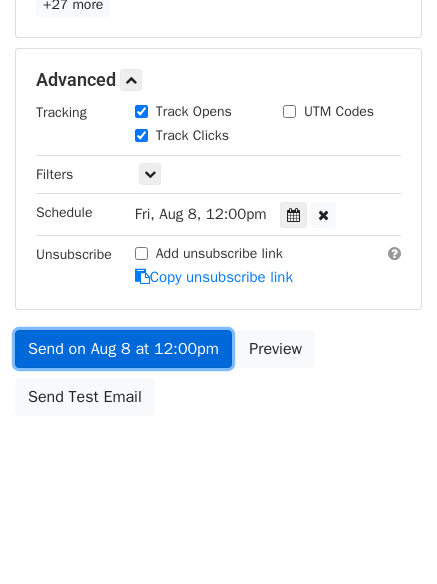 type on "2025-08-08 18:00" 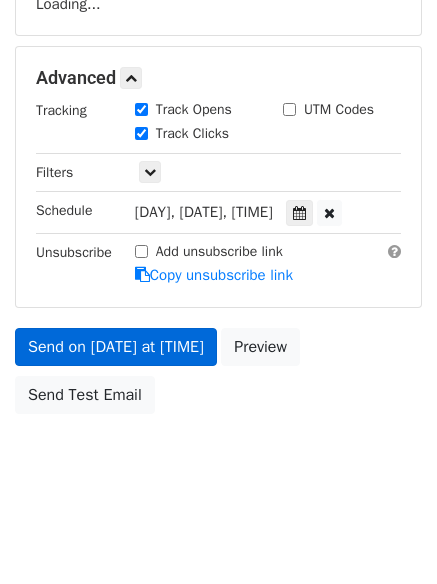 scroll, scrollTop: 357, scrollLeft: 0, axis: vertical 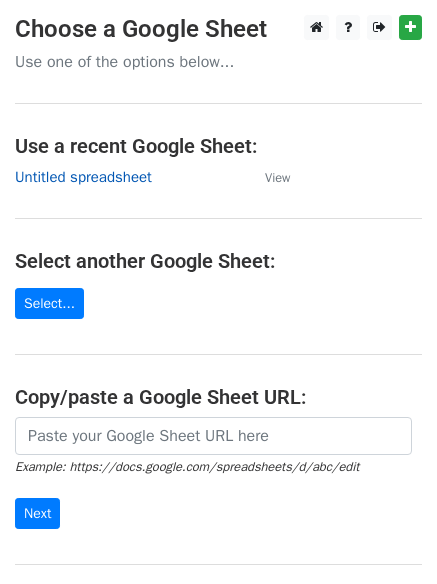 click on "Untitled spreadsheet" at bounding box center [83, 177] 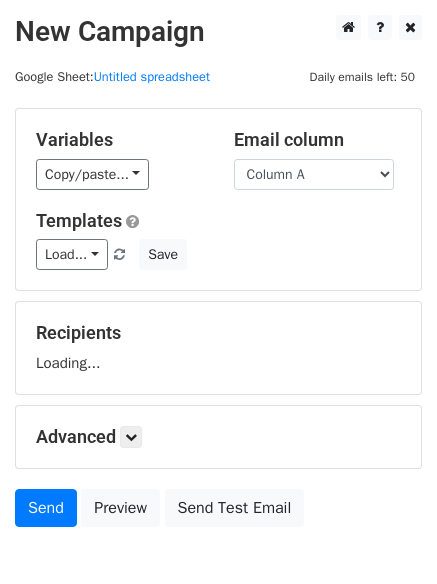 scroll, scrollTop: 0, scrollLeft: 0, axis: both 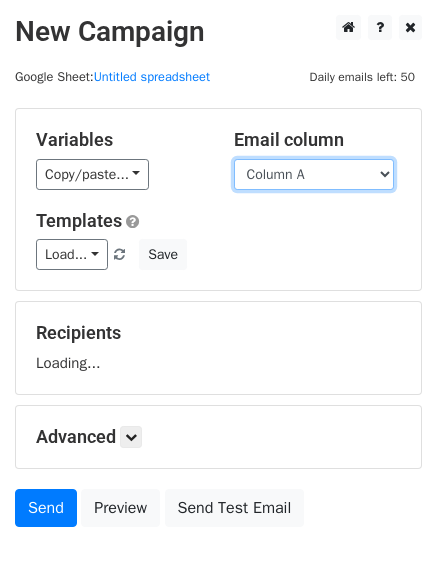 click on "Column A
Column B" at bounding box center (314, 174) 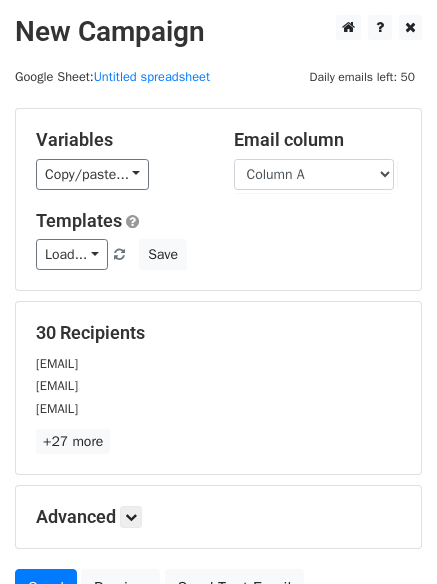 click on "Templates" at bounding box center (218, 221) 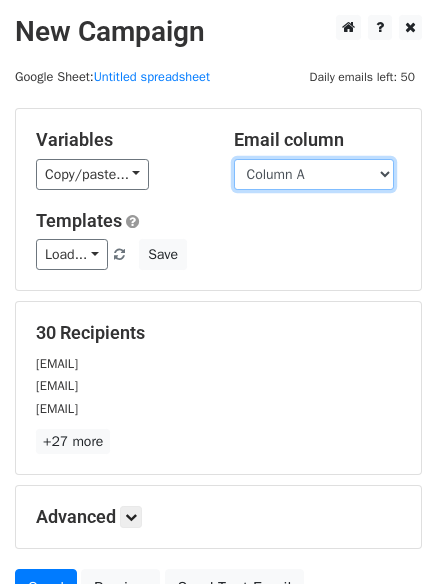 click on "Column A
Column B" at bounding box center [314, 174] 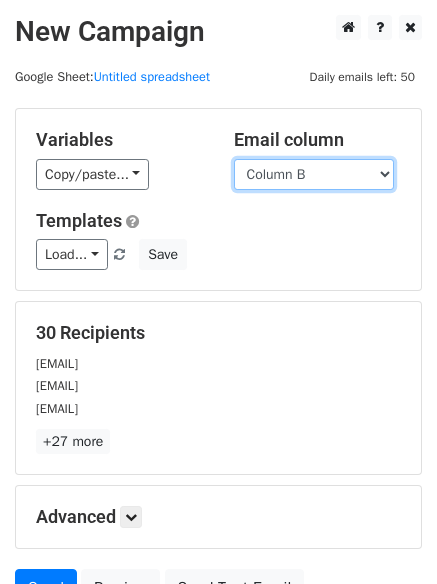 click on "Column A
Column B" at bounding box center (314, 174) 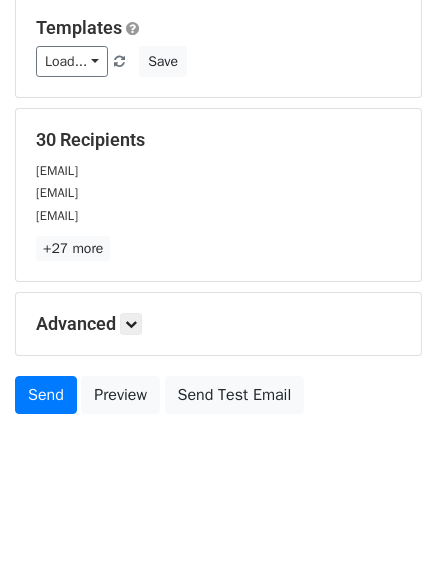 click on "Advanced
Tracking
Track Opens
UTM Codes
Track Clicks
Filters
Only include spreadsheet rows that match the following filters:
Schedule
Send now
Unsubscribe
Add unsubscribe link
Copy unsubscribe link" at bounding box center (218, 324) 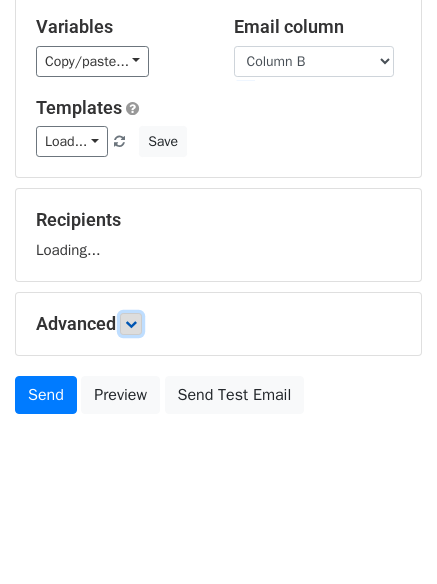 click at bounding box center (131, 324) 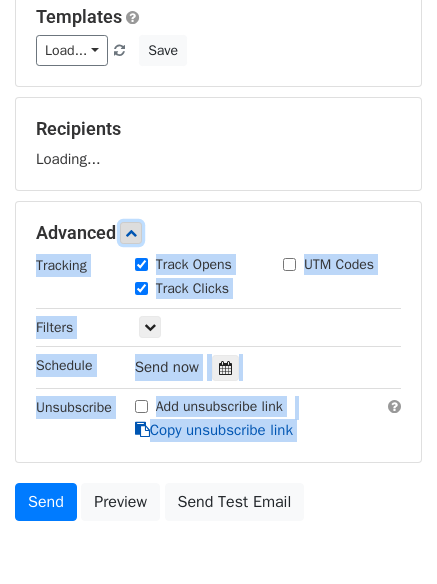 scroll, scrollTop: 278, scrollLeft: 0, axis: vertical 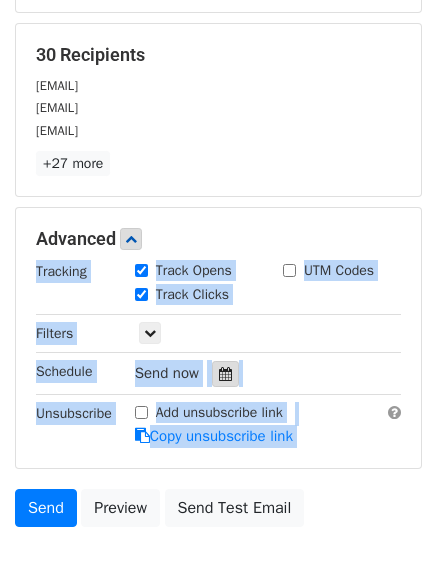 click at bounding box center (225, 374) 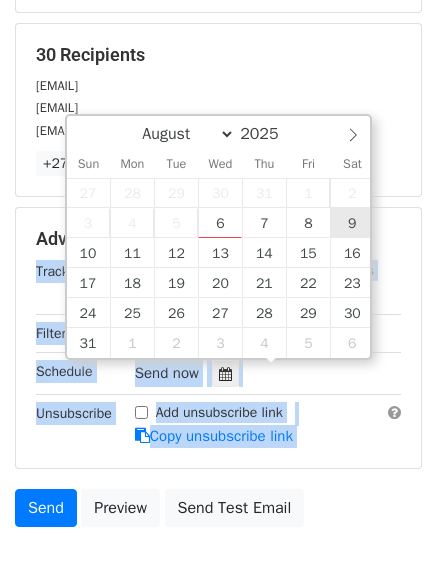 type on "2025-08-09 12:00" 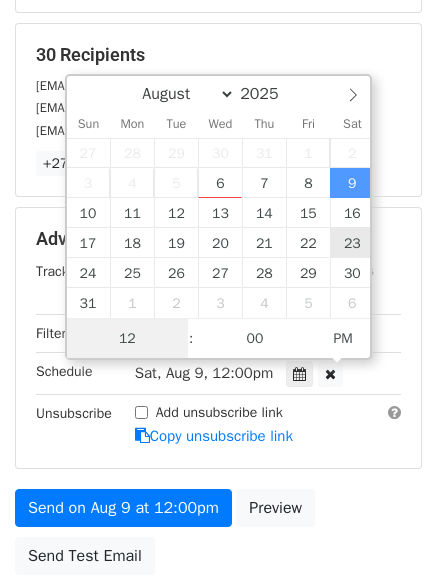 scroll, scrollTop: 1, scrollLeft: 0, axis: vertical 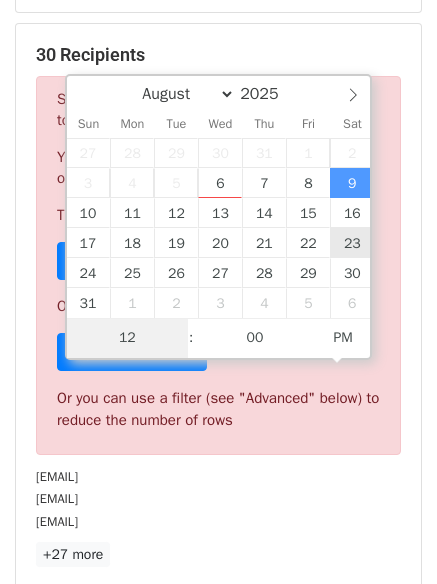 type on "7" 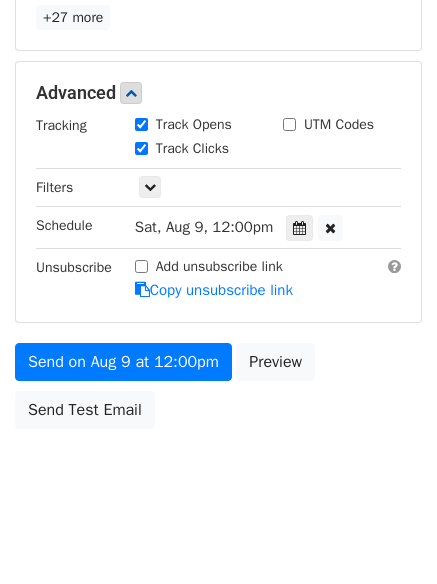 scroll, scrollTop: 828, scrollLeft: 0, axis: vertical 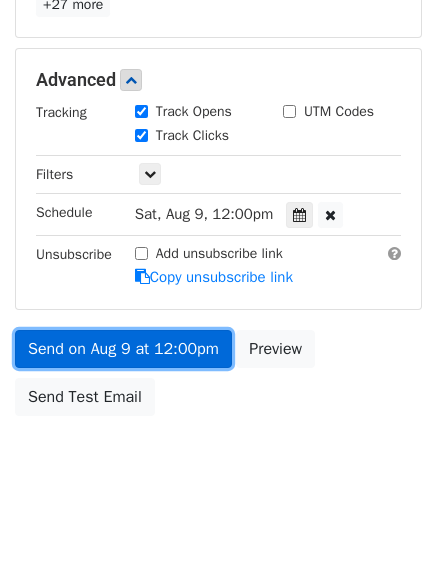 type on "2025-08-09 19:00" 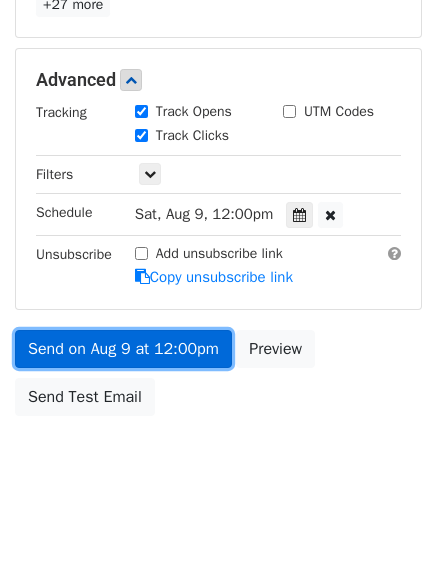 click on "Send on Aug 9 at 12:00pm" at bounding box center [123, 349] 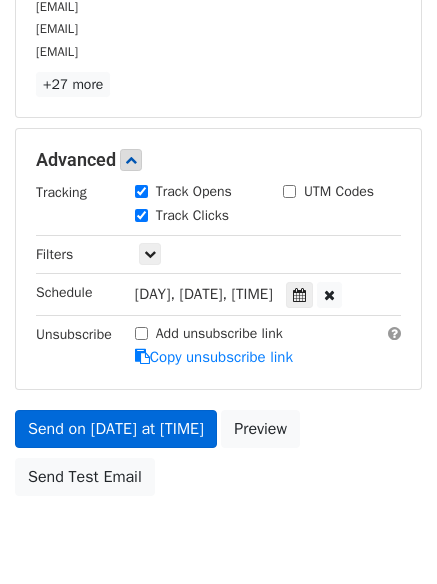 scroll, scrollTop: 437, scrollLeft: 0, axis: vertical 